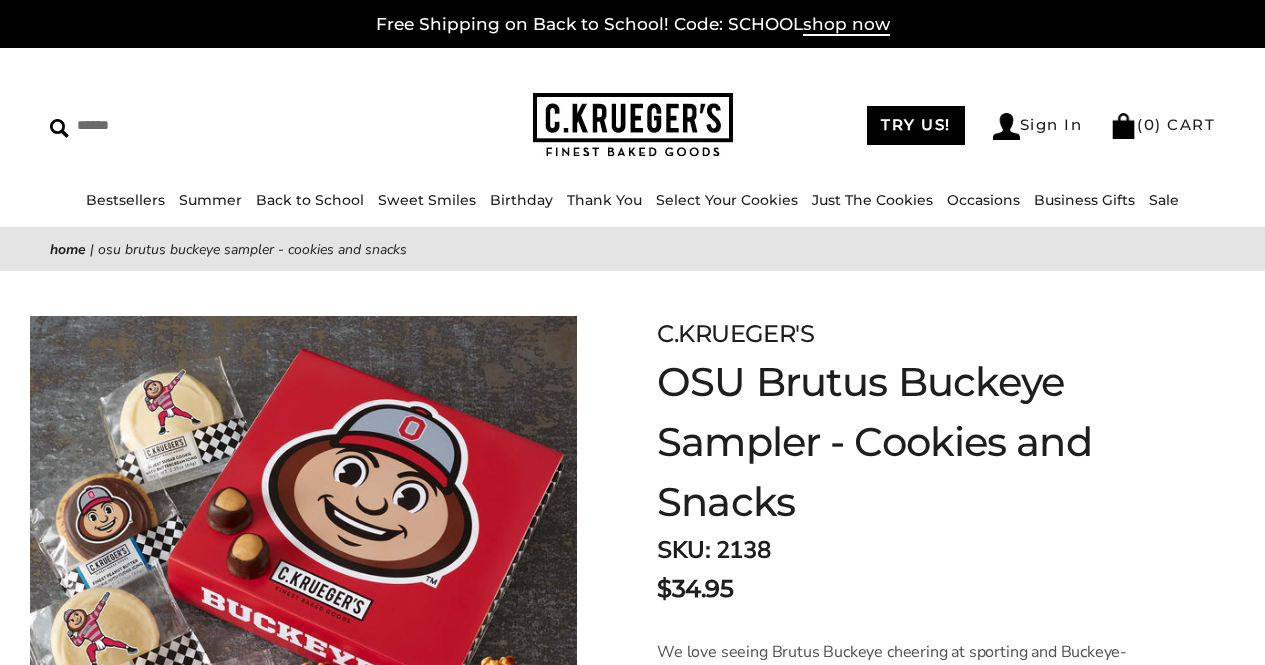 scroll, scrollTop: 0, scrollLeft: 0, axis: both 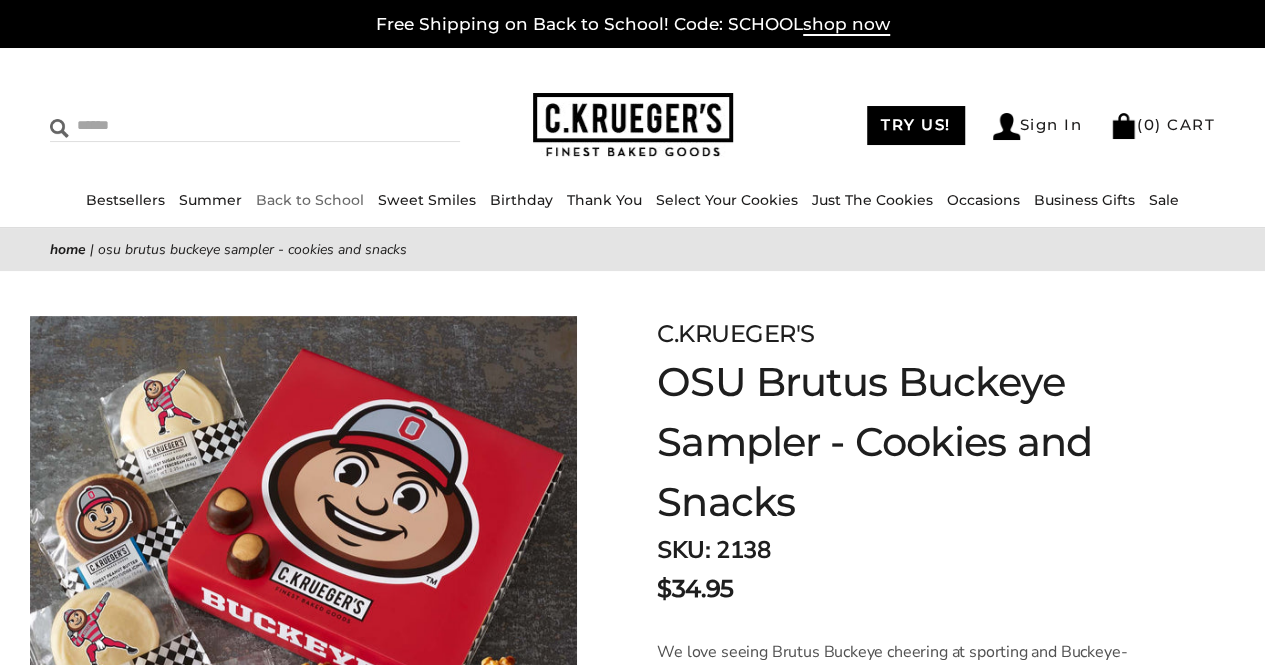 click at bounding box center (183, 125) 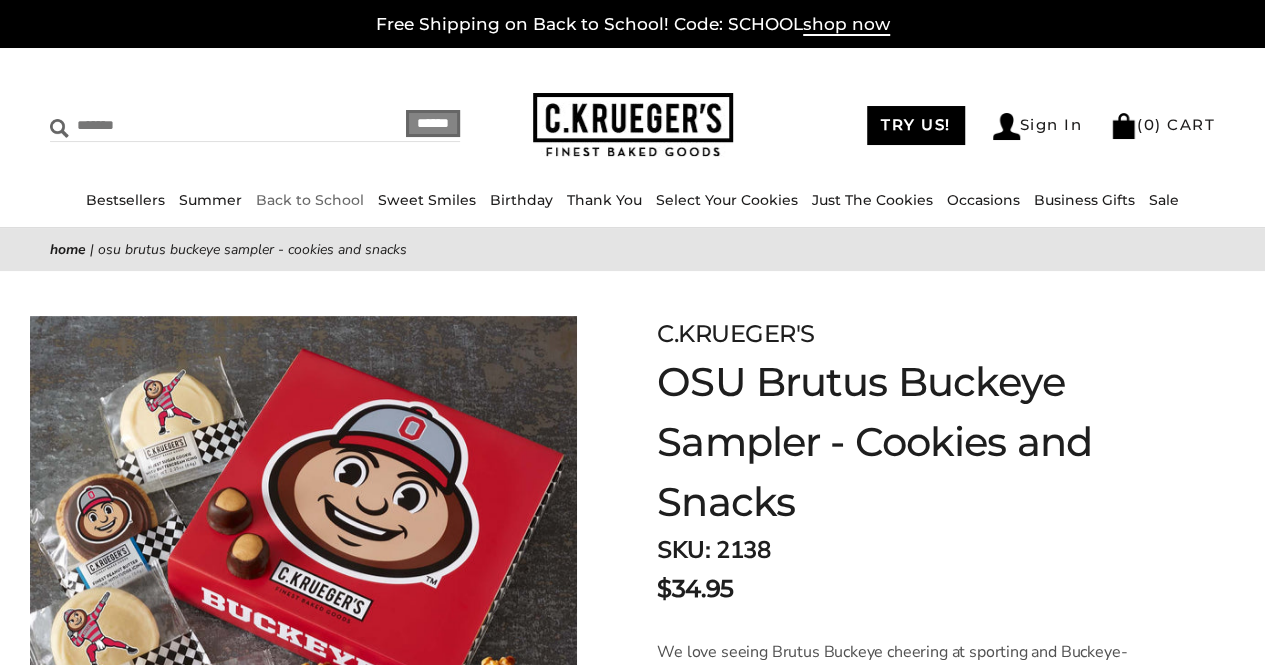 type on "*******" 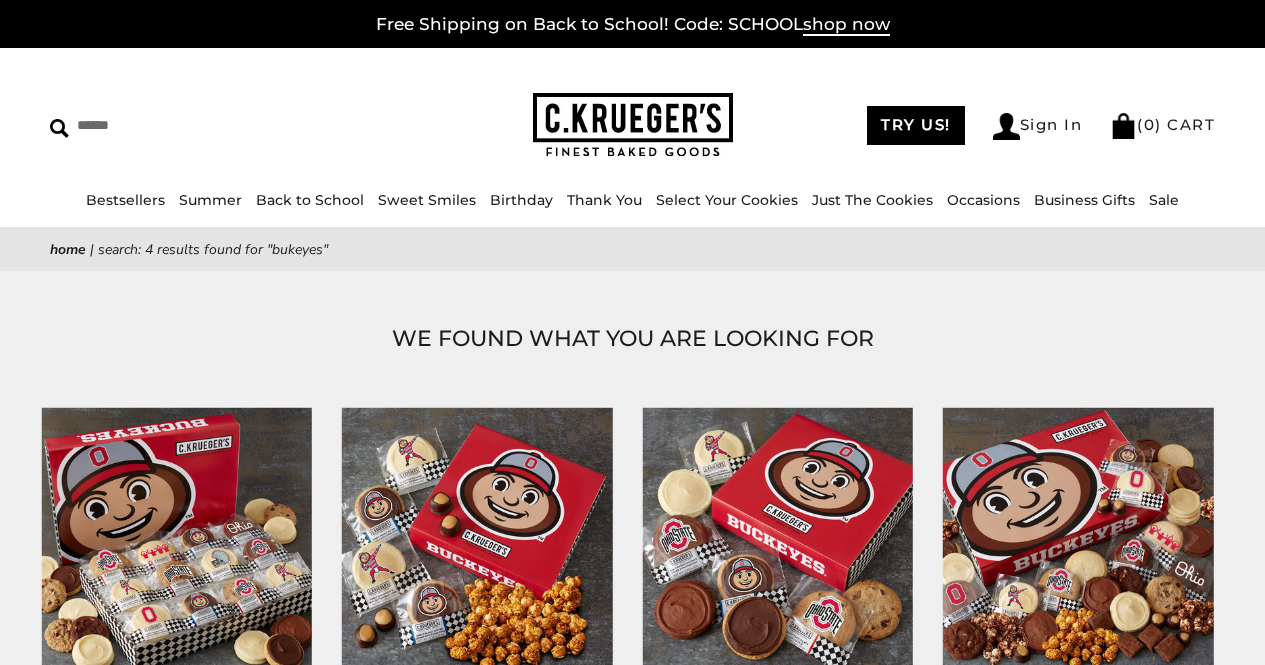 scroll, scrollTop: 0, scrollLeft: 0, axis: both 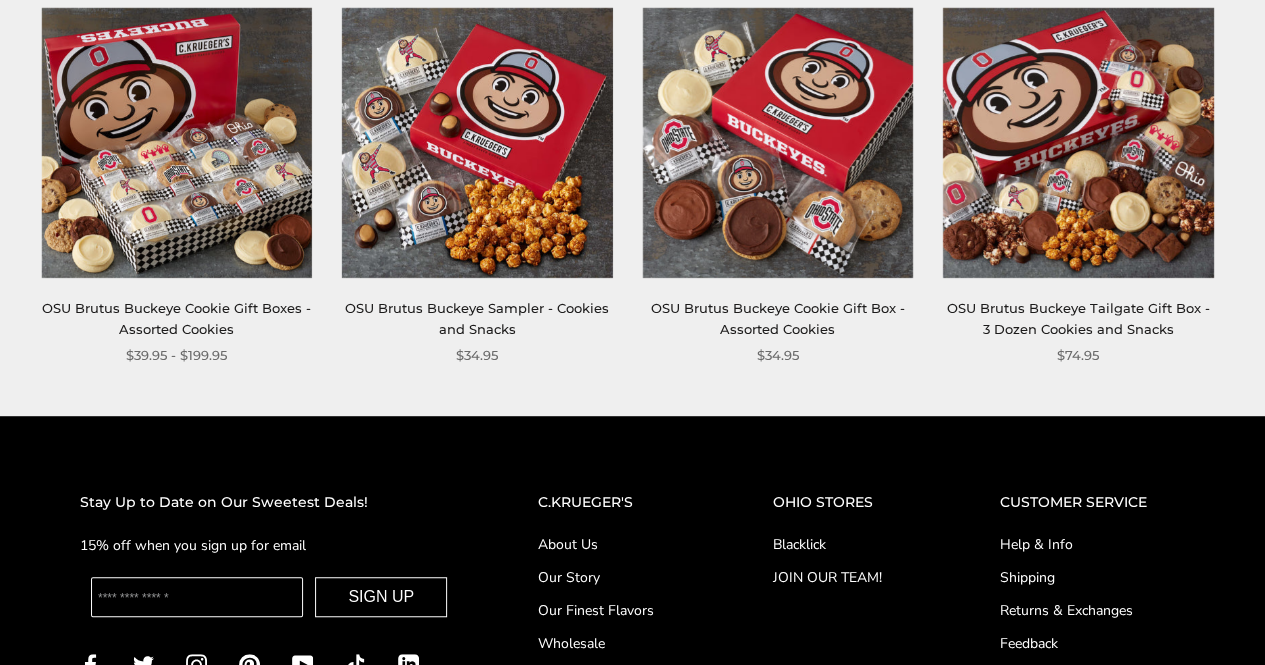 click at bounding box center [477, 142] 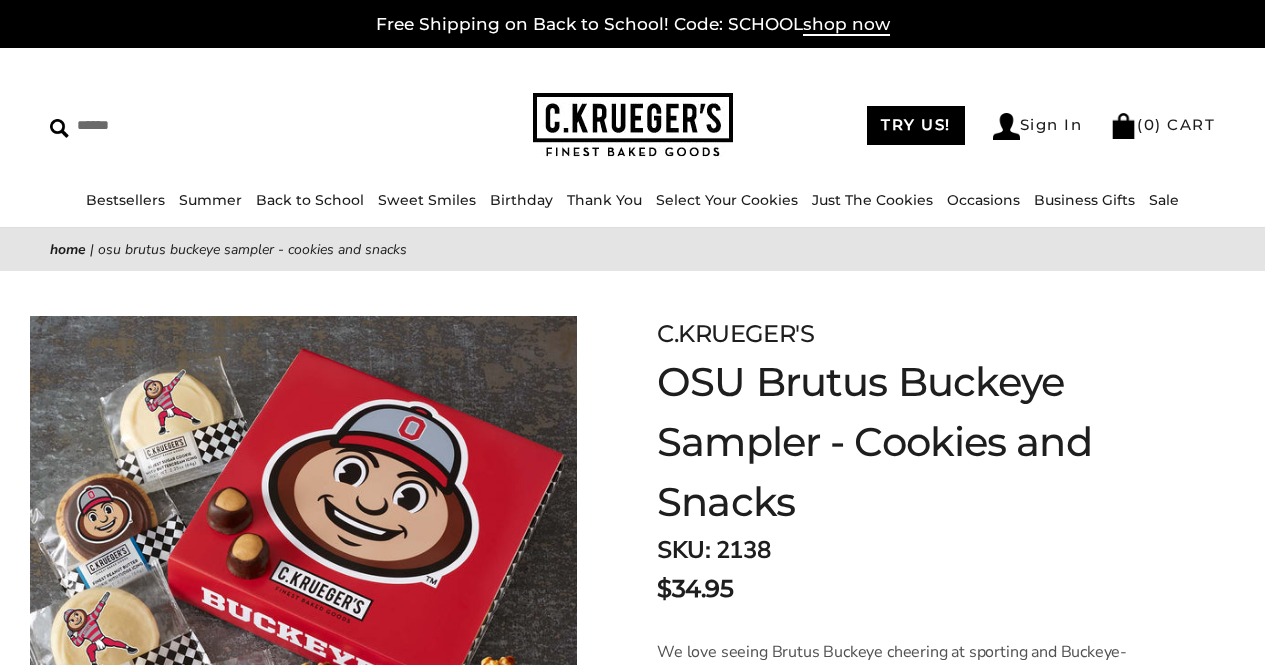scroll, scrollTop: 0, scrollLeft: 0, axis: both 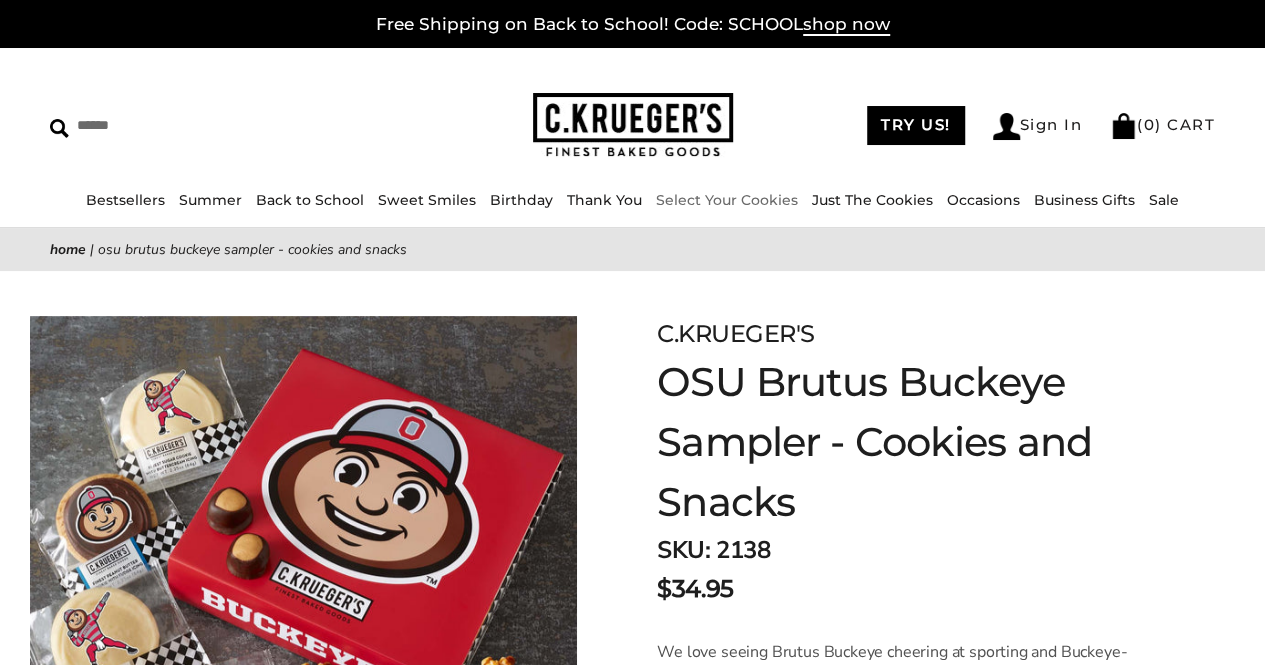 click on "Select Your Cookies" at bounding box center [727, 200] 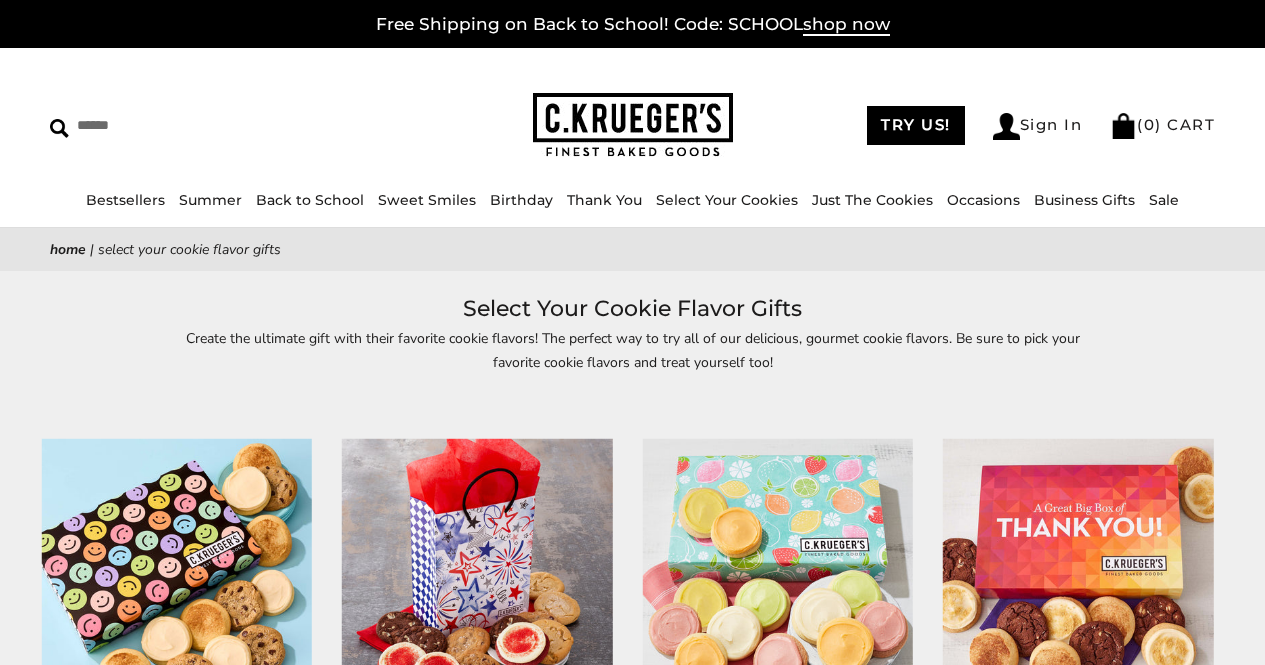 scroll, scrollTop: 0, scrollLeft: 0, axis: both 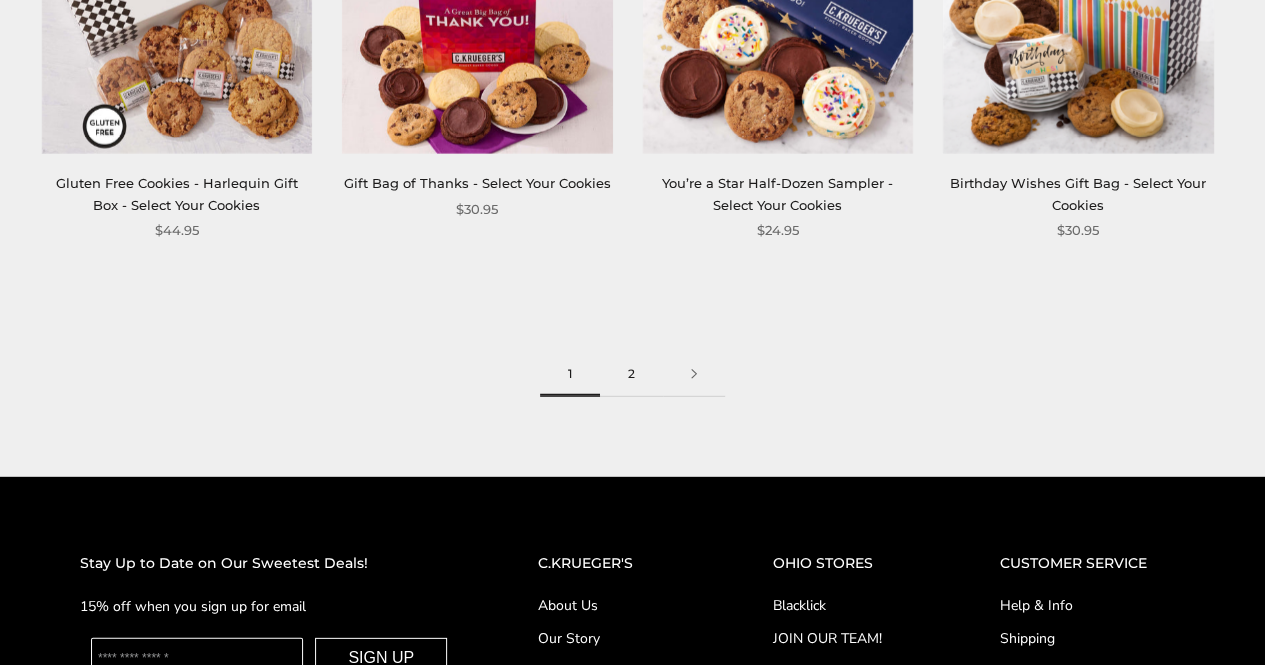 click on "2" at bounding box center [631, 374] 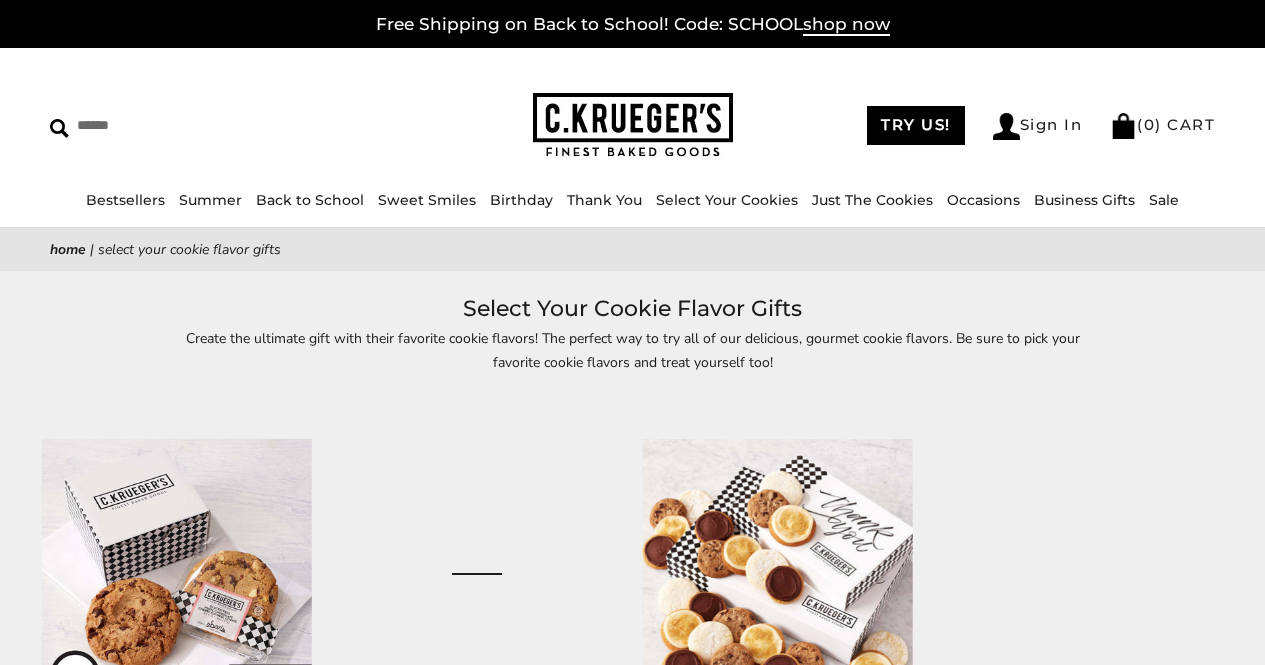 scroll, scrollTop: 0, scrollLeft: 0, axis: both 